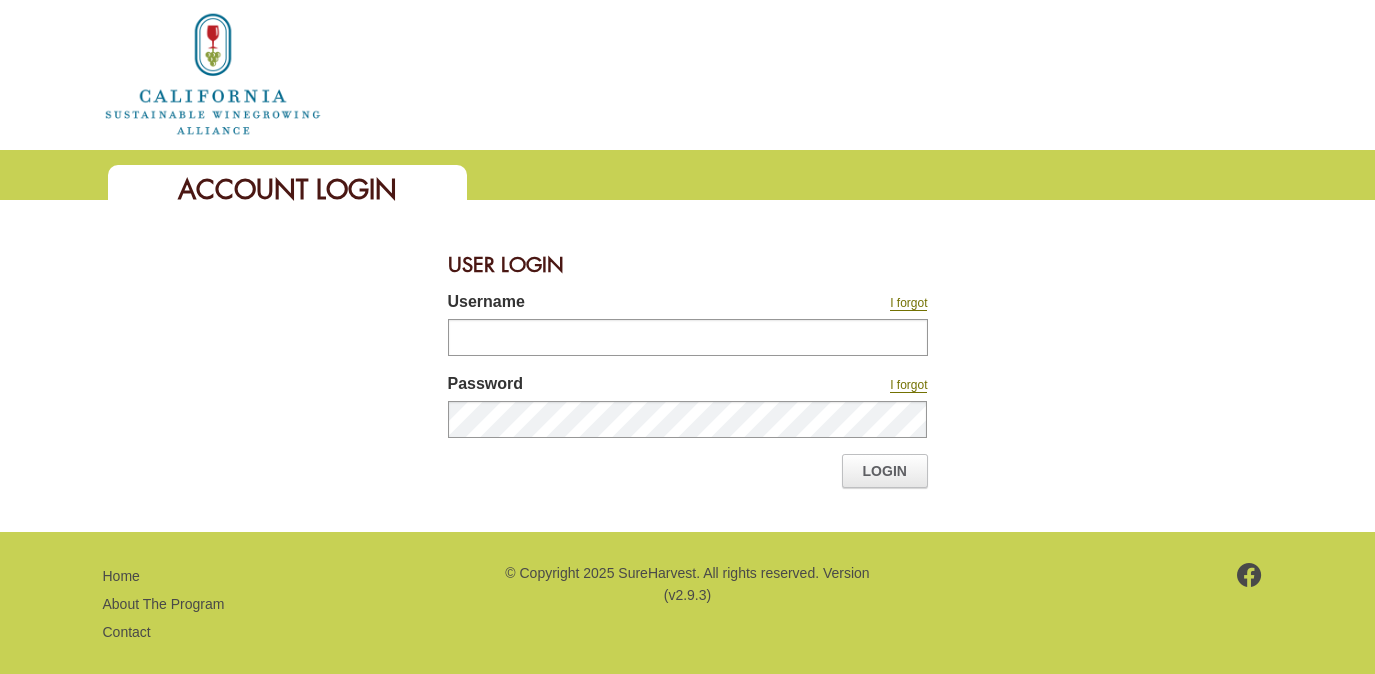 scroll, scrollTop: 0, scrollLeft: 0, axis: both 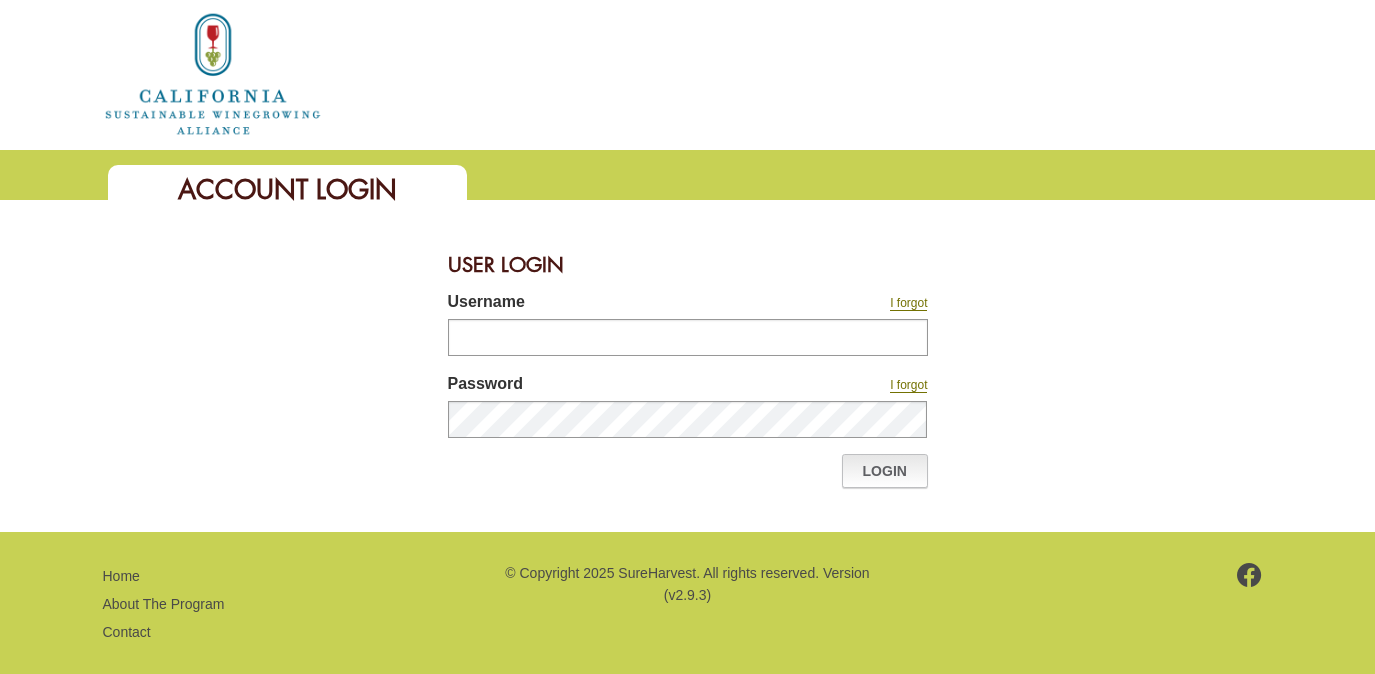 type on "********" 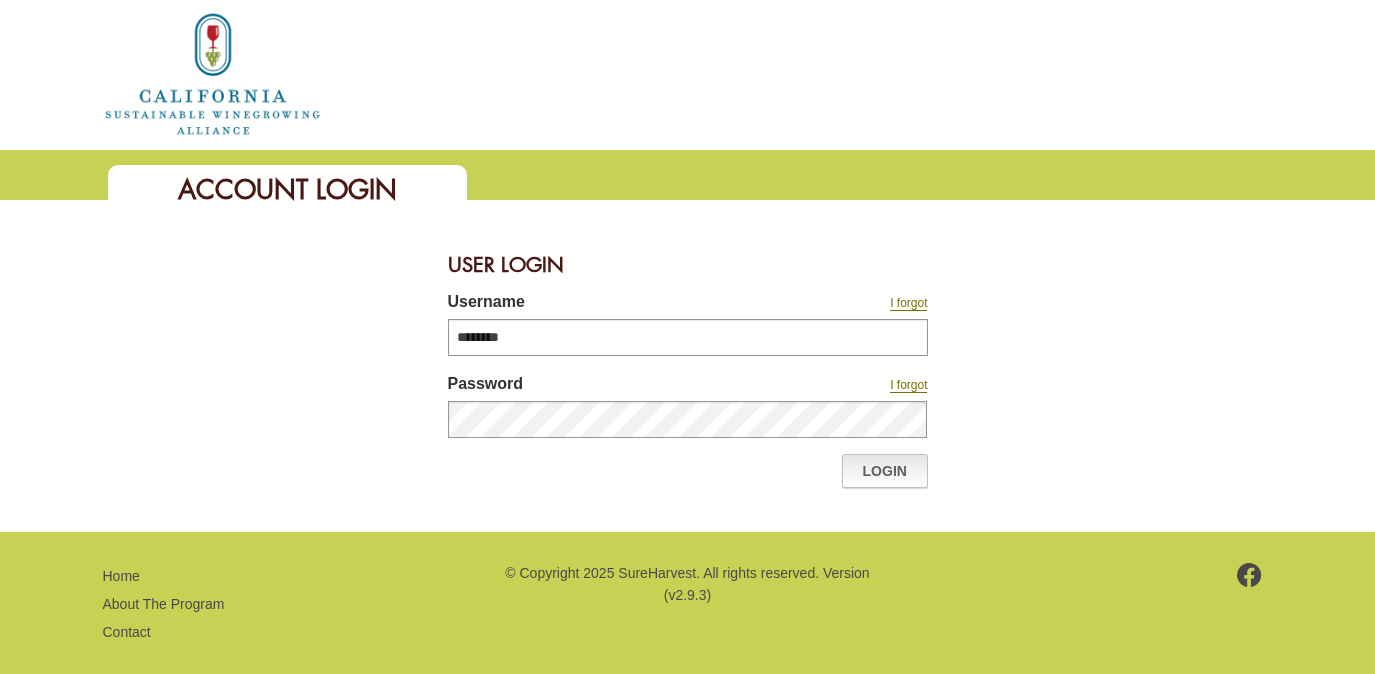 click on "Login" at bounding box center [885, 471] 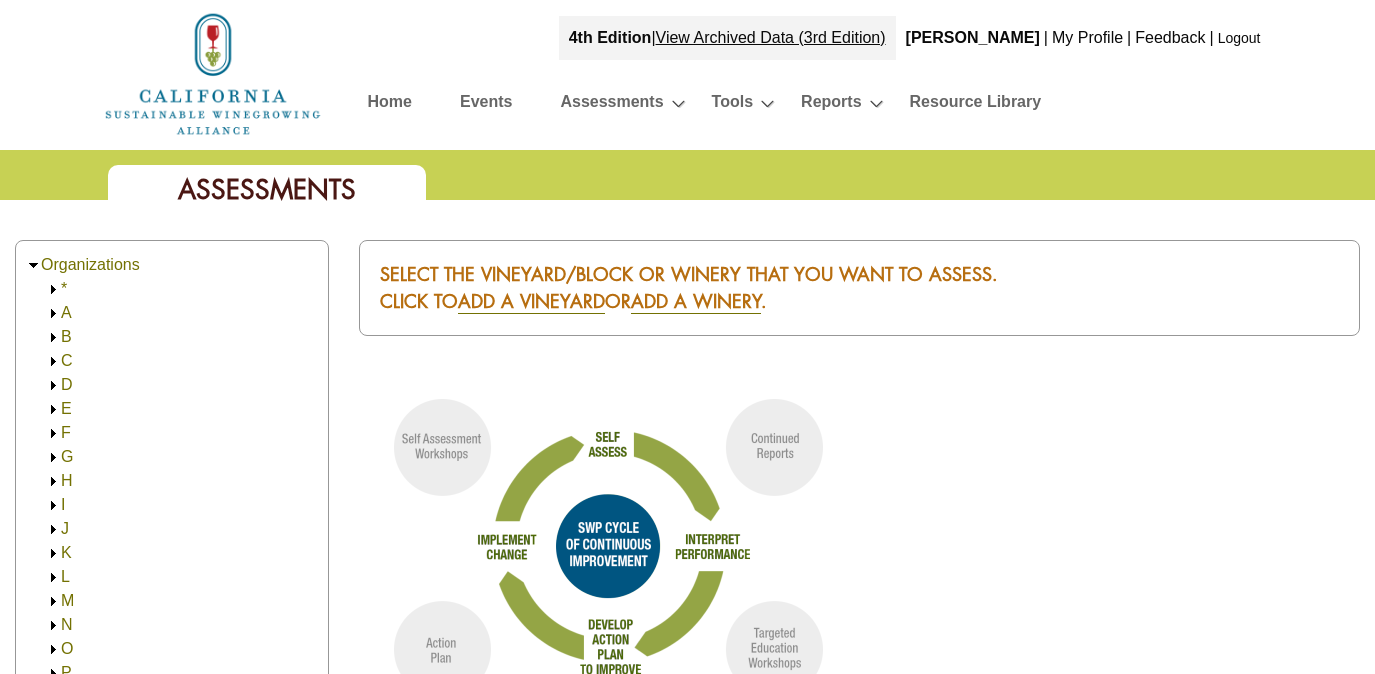 scroll, scrollTop: 0, scrollLeft: 0, axis: both 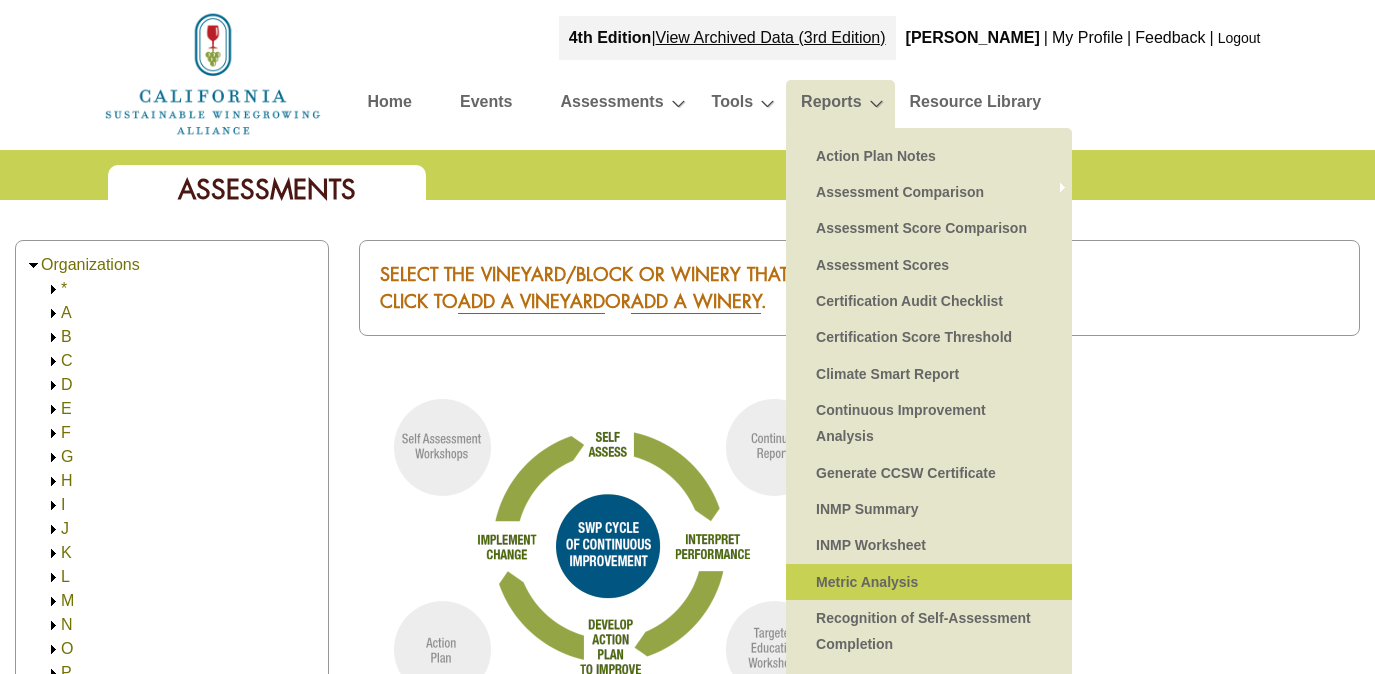 click on "Metric Analysis" at bounding box center [929, 582] 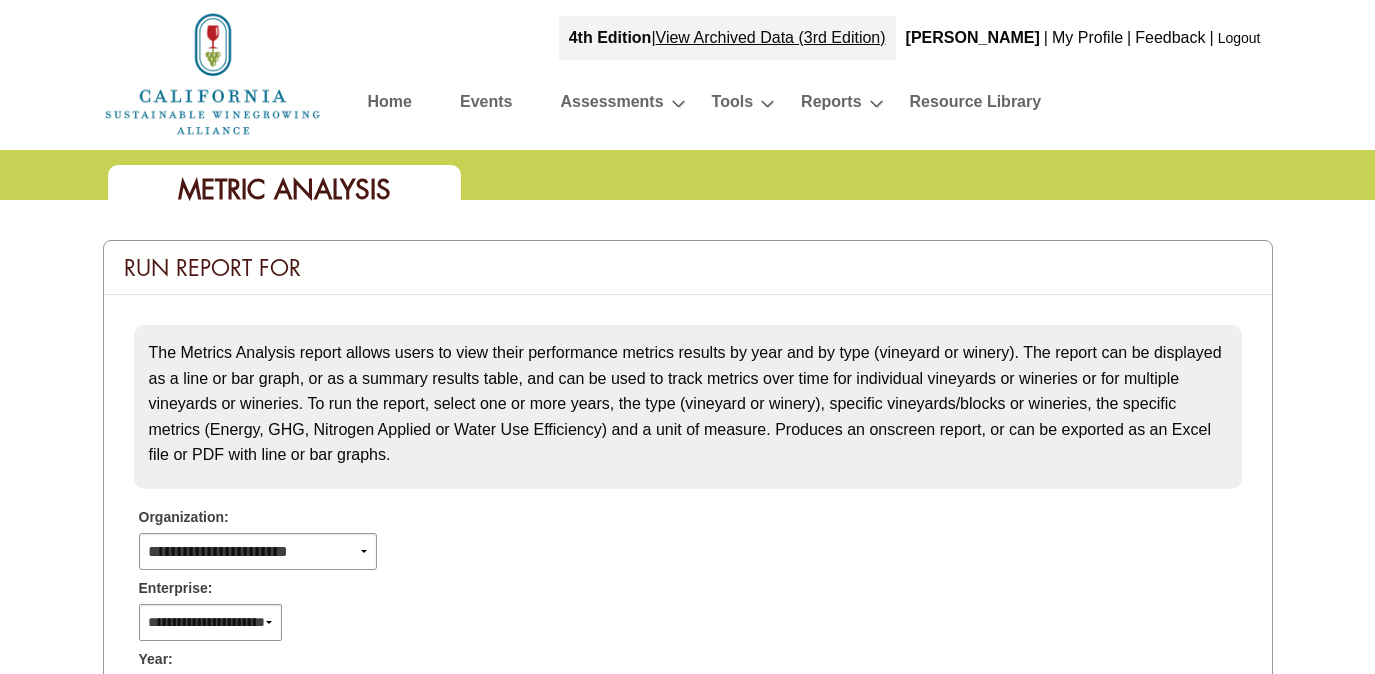 select 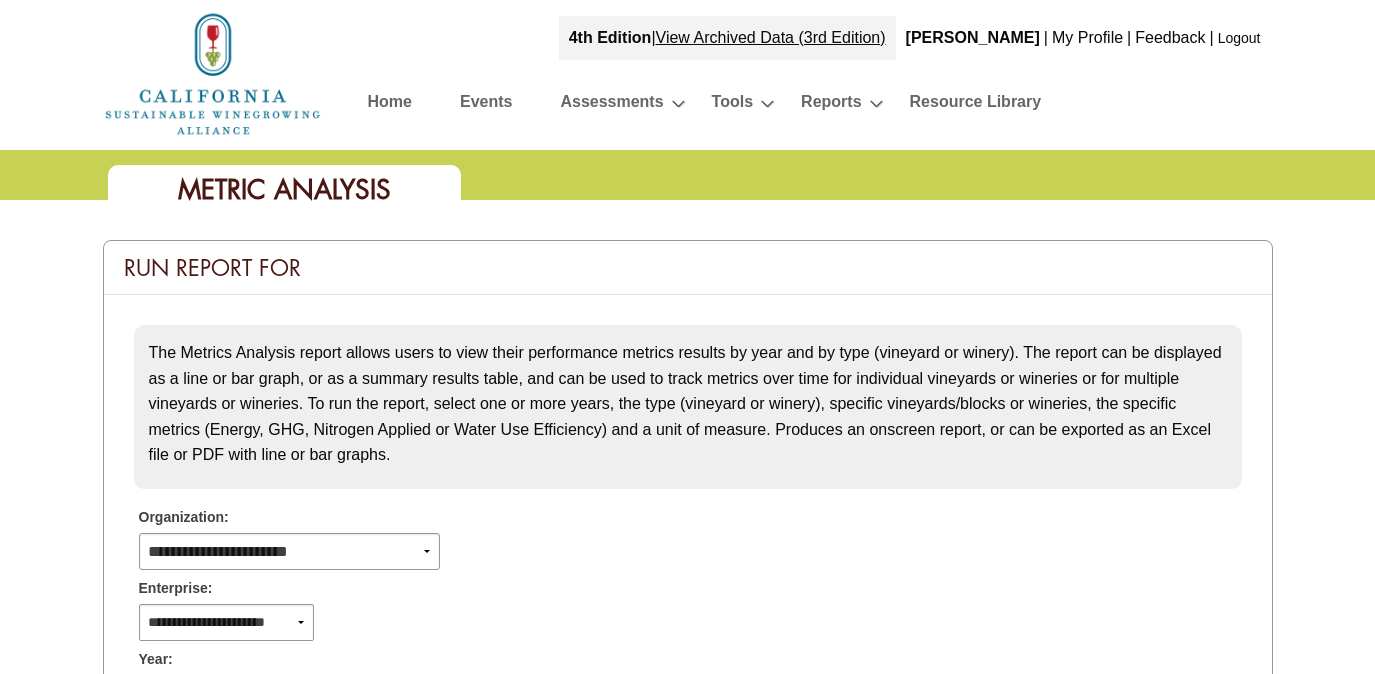 scroll, scrollTop: 0, scrollLeft: 0, axis: both 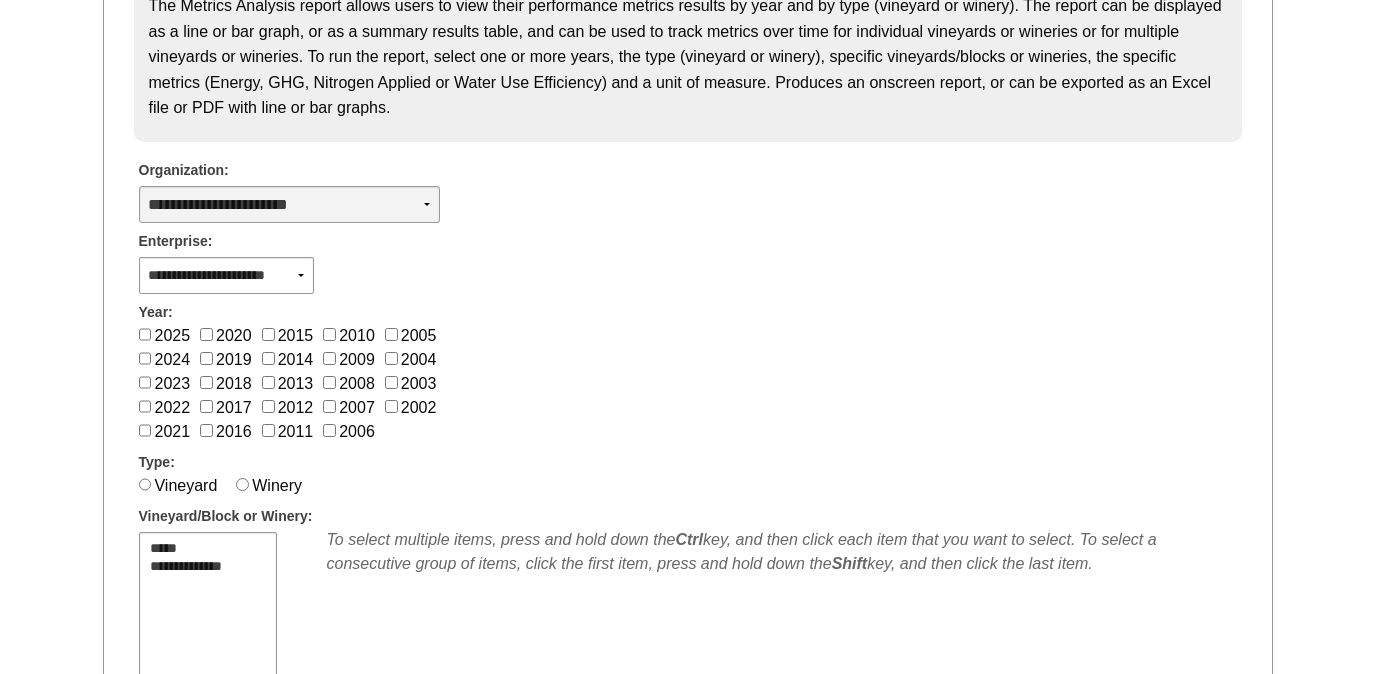 click on "**********" at bounding box center (289, 204) 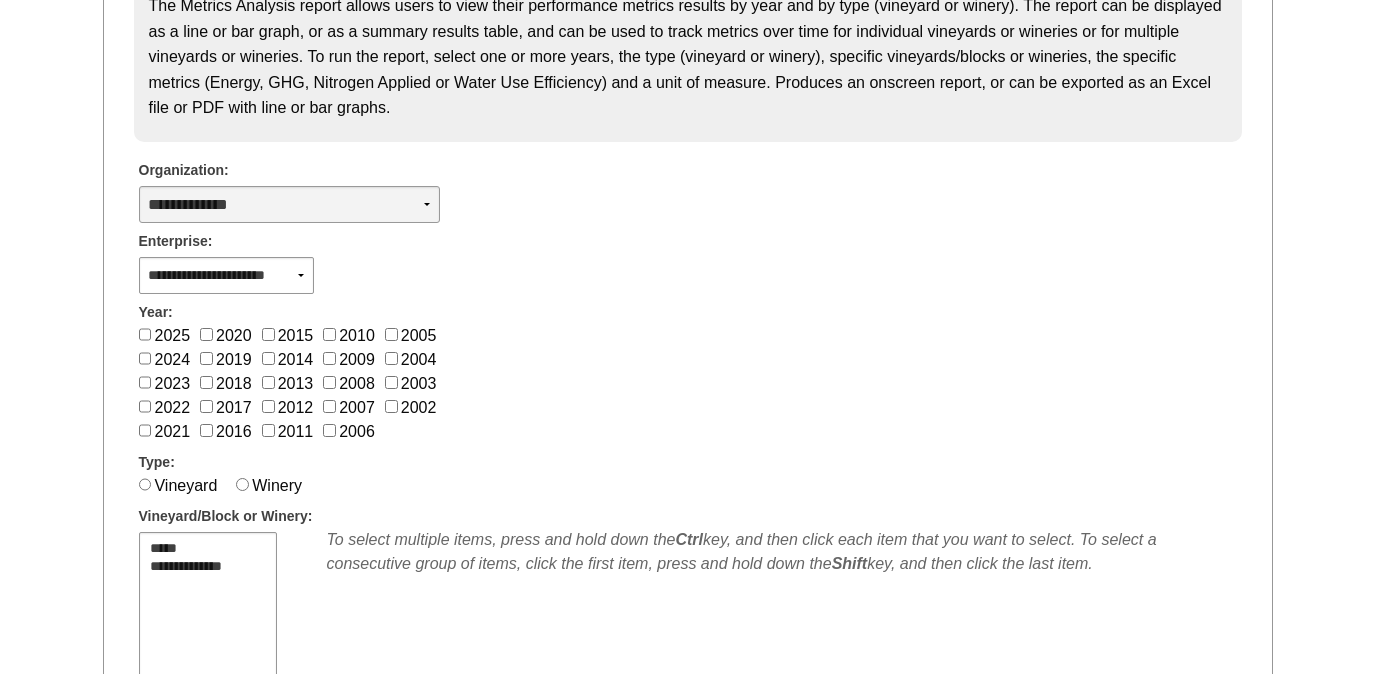 click on "**********" at bounding box center (289, 204) 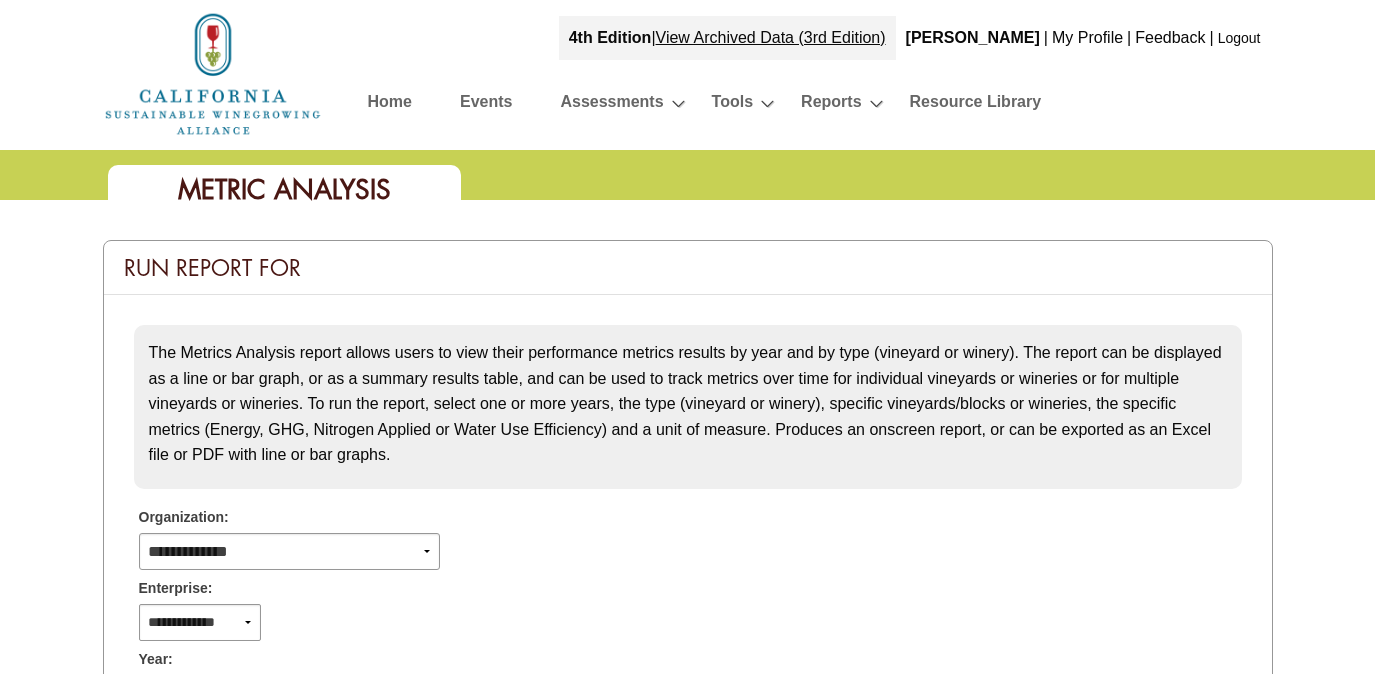 scroll, scrollTop: 347, scrollLeft: 0, axis: vertical 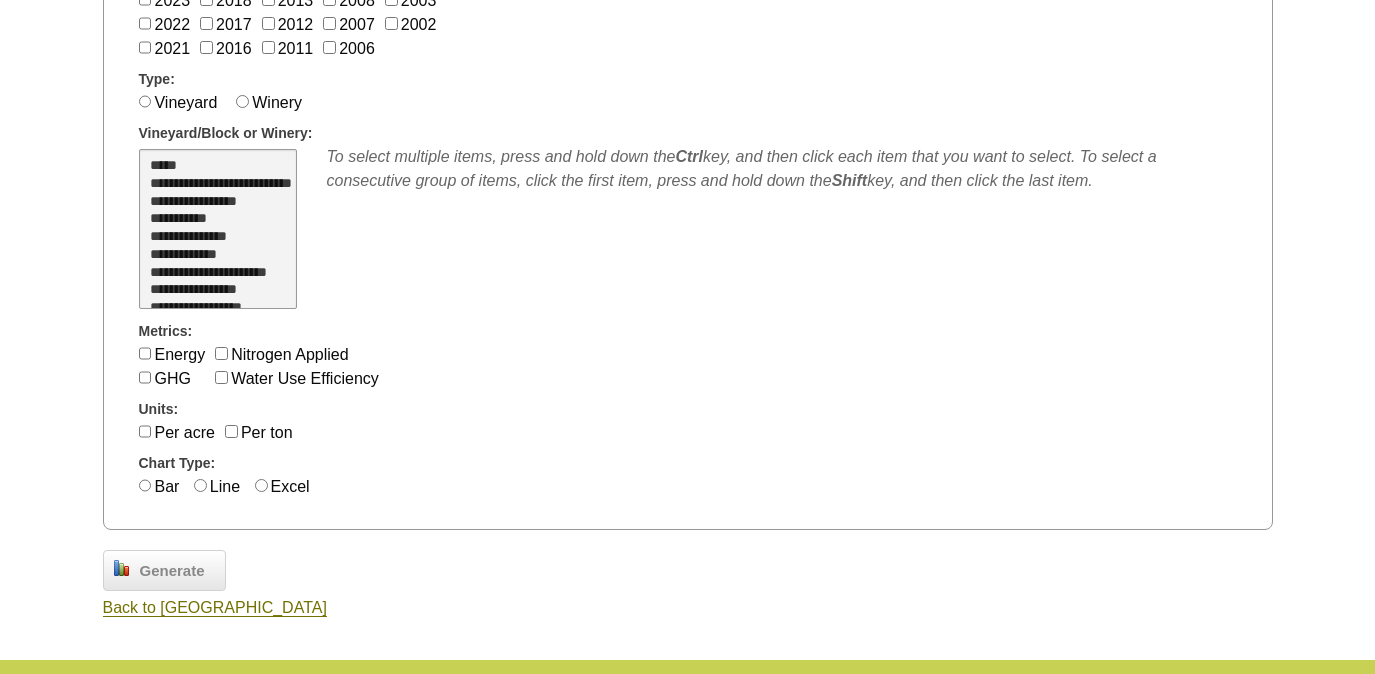 click on "**********" at bounding box center [204, 185] 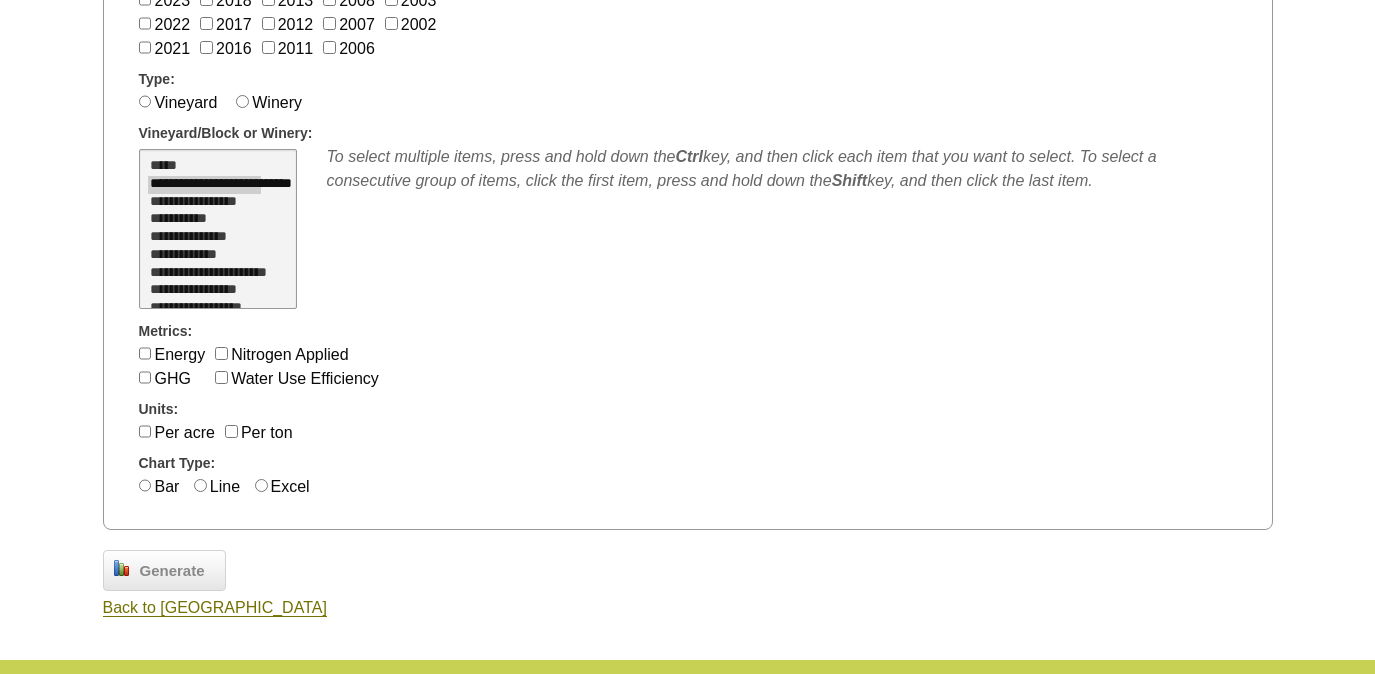 click on "**********" at bounding box center [204, 274] 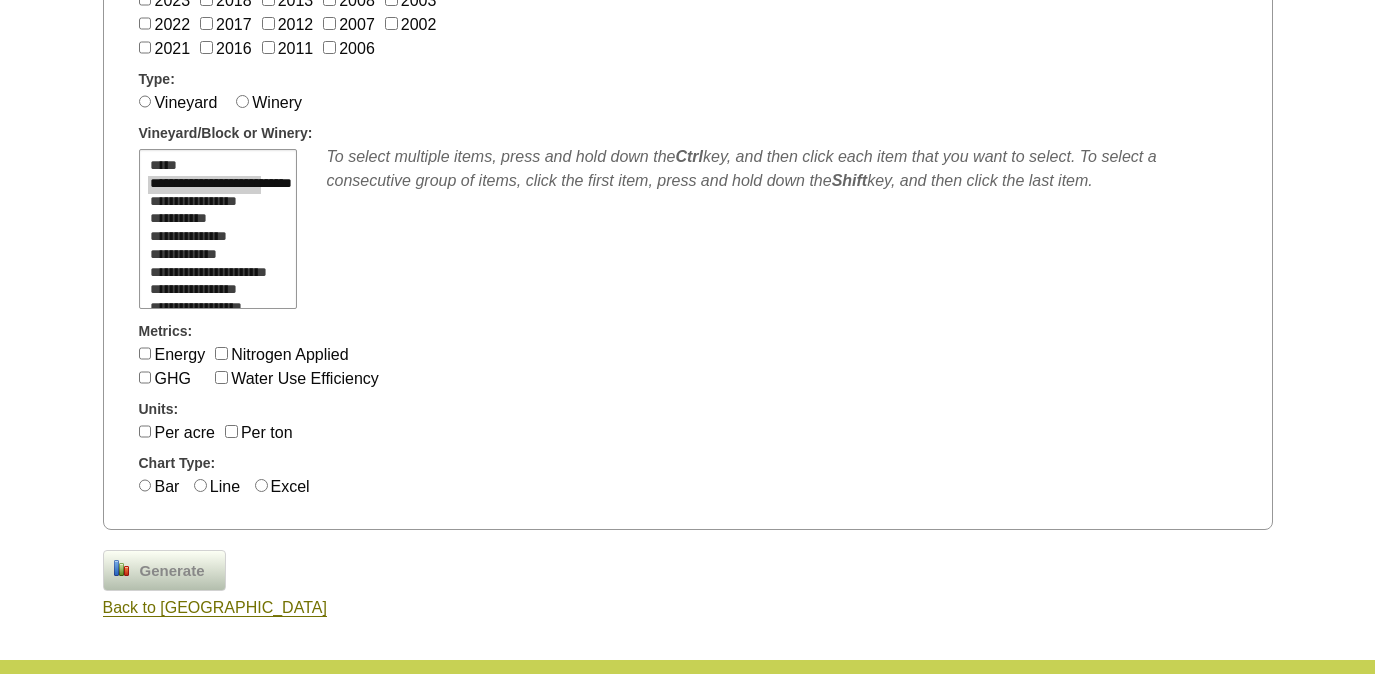click on "Generate" at bounding box center [172, 571] 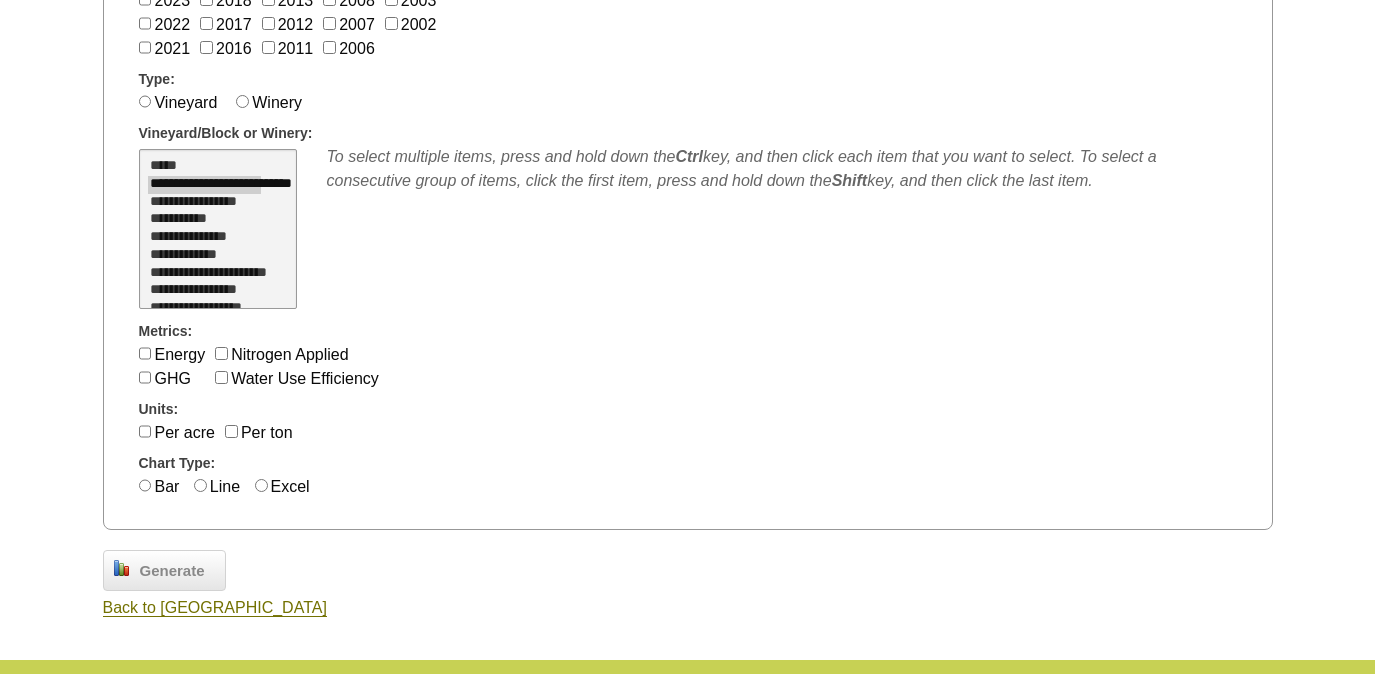 click on "**********" at bounding box center (204, 185) 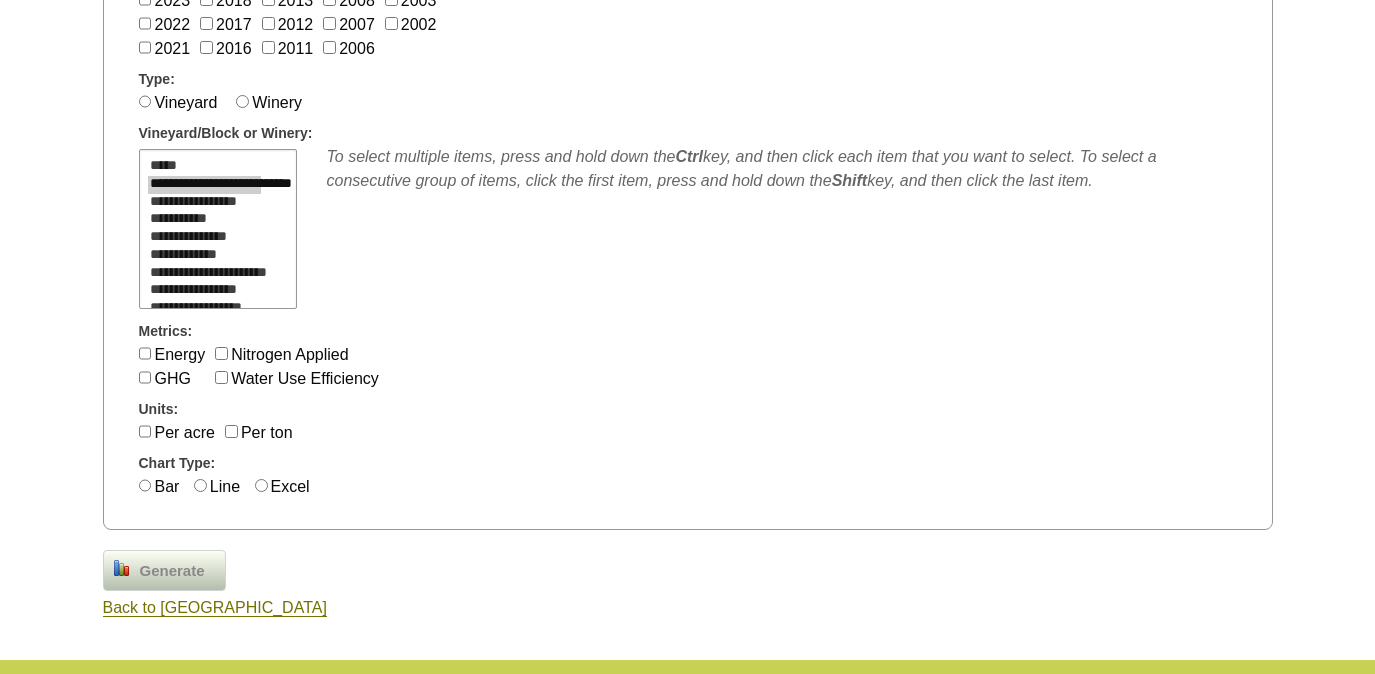 click on "Generate" at bounding box center (172, 571) 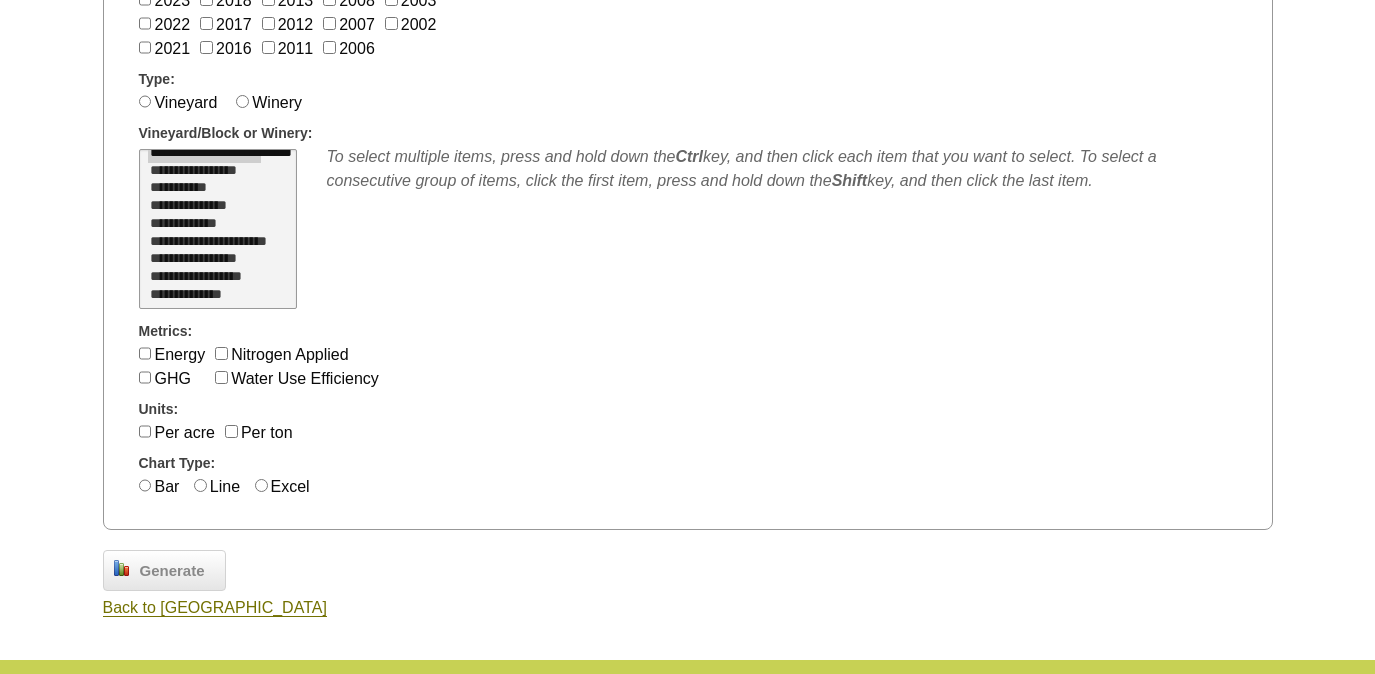 scroll, scrollTop: 35, scrollLeft: 0, axis: vertical 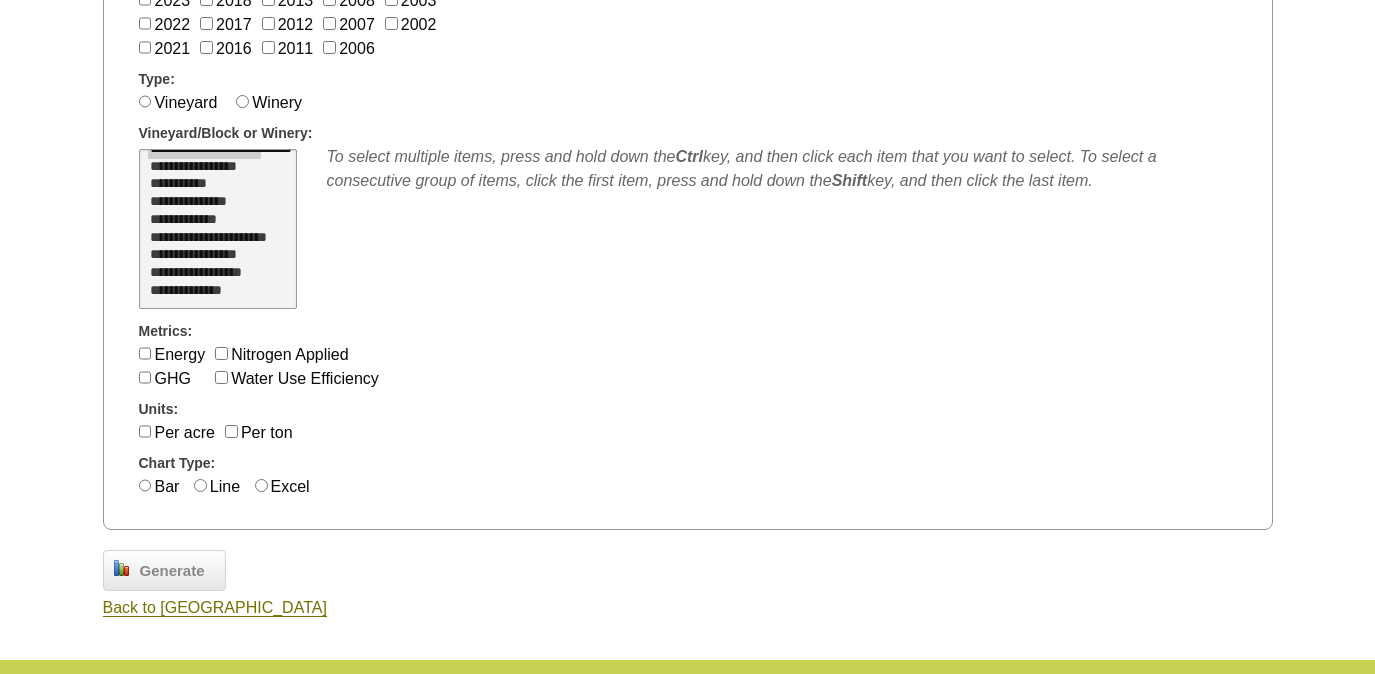 select on "****" 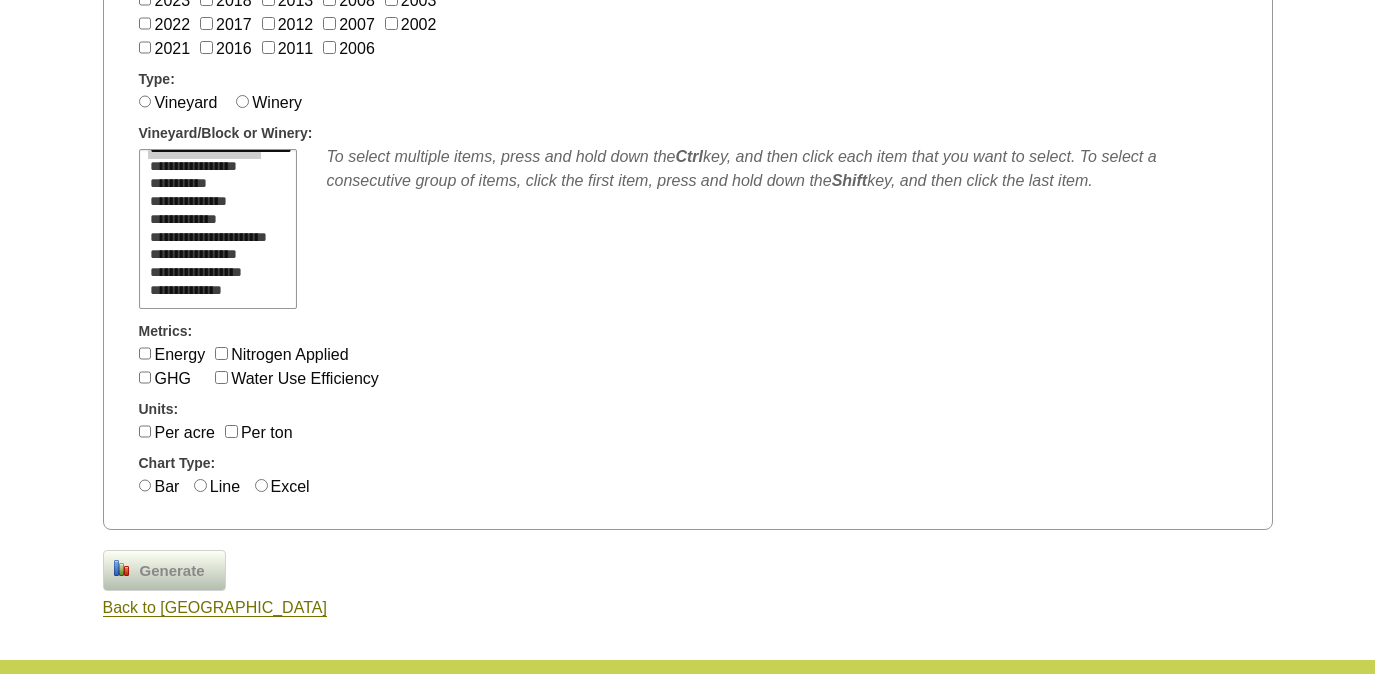 click on "Generate" at bounding box center (172, 571) 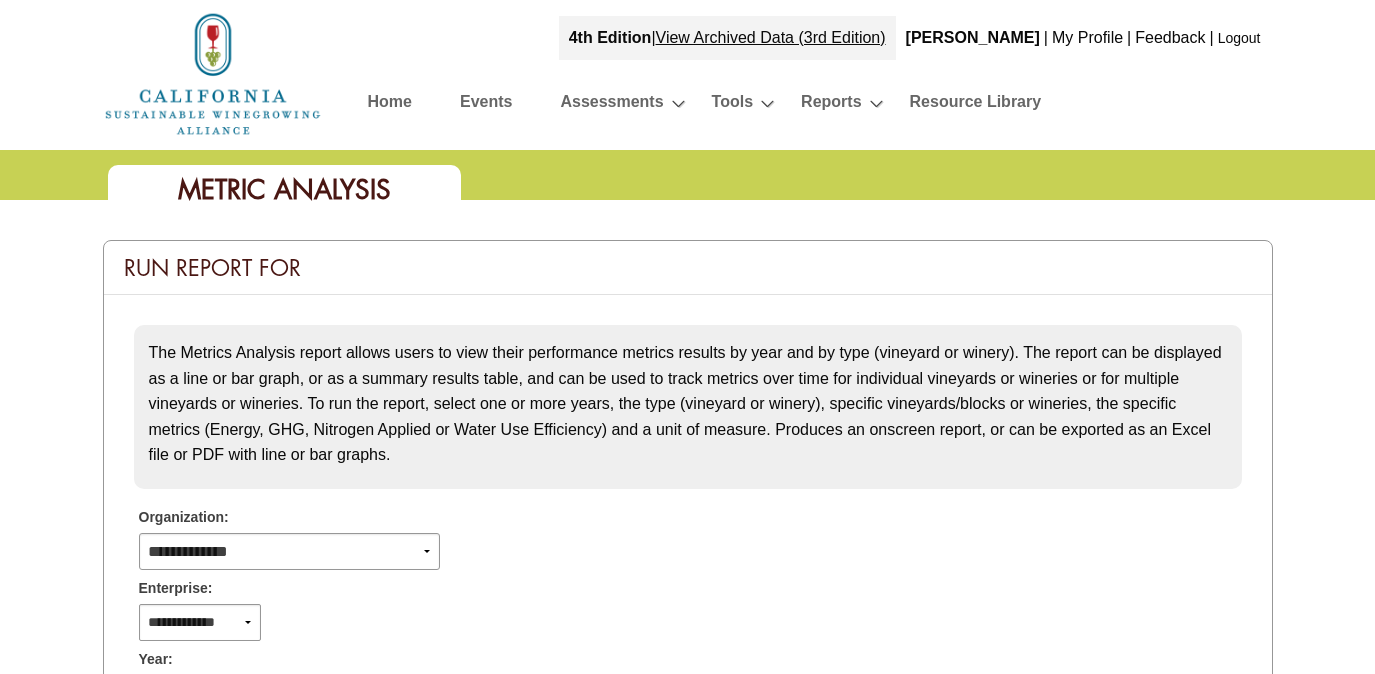 scroll, scrollTop: 0, scrollLeft: 0, axis: both 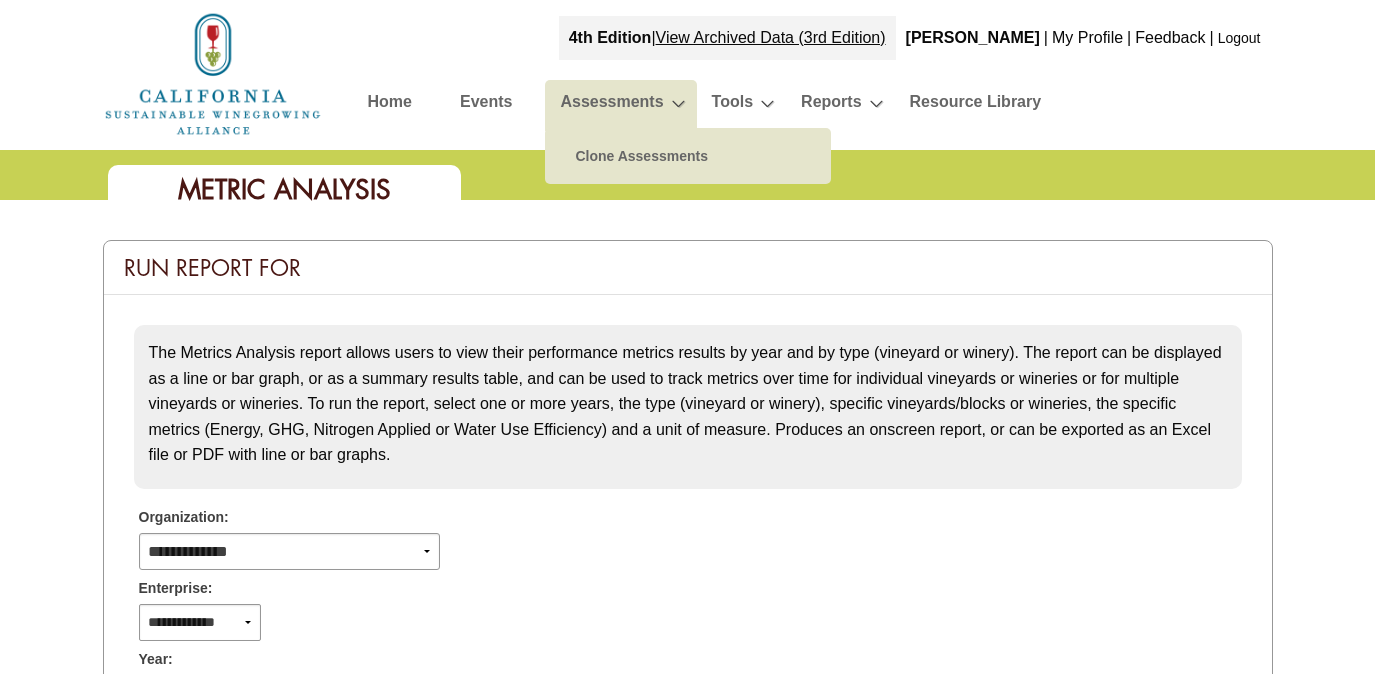 click on "Assessments" at bounding box center (611, 105) 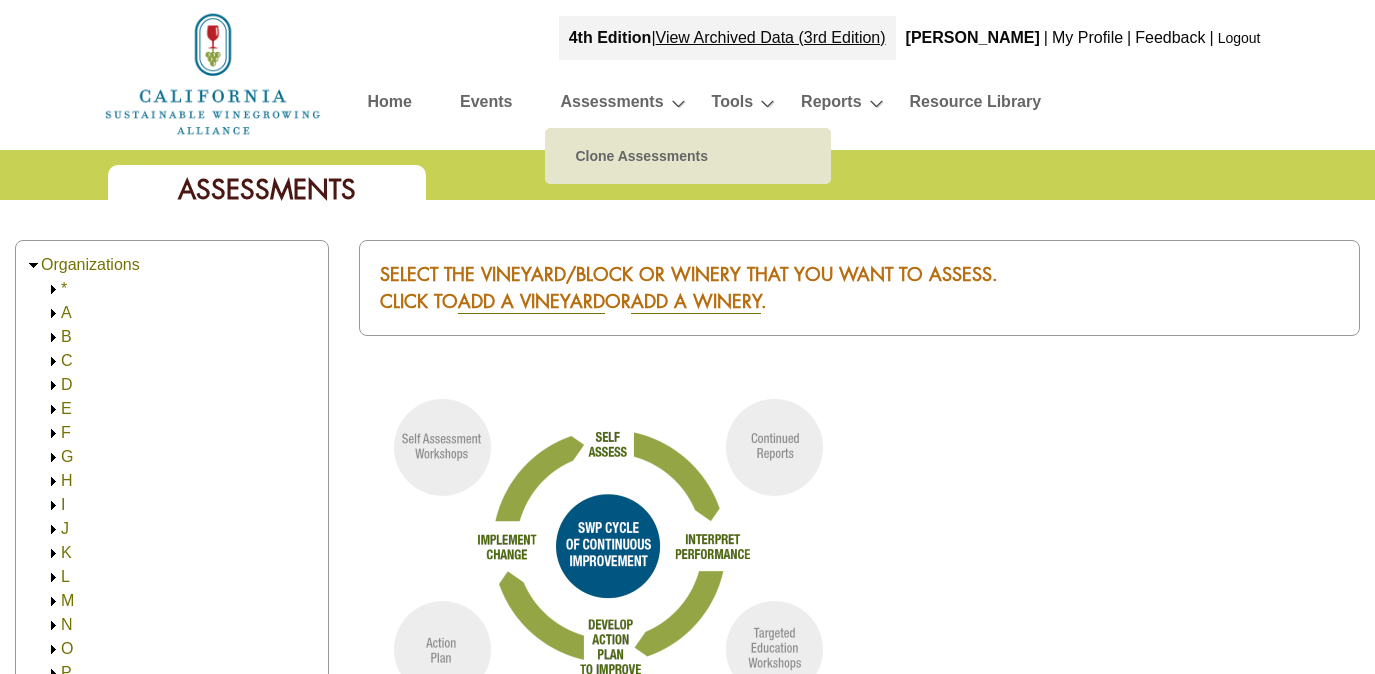 scroll, scrollTop: 0, scrollLeft: 0, axis: both 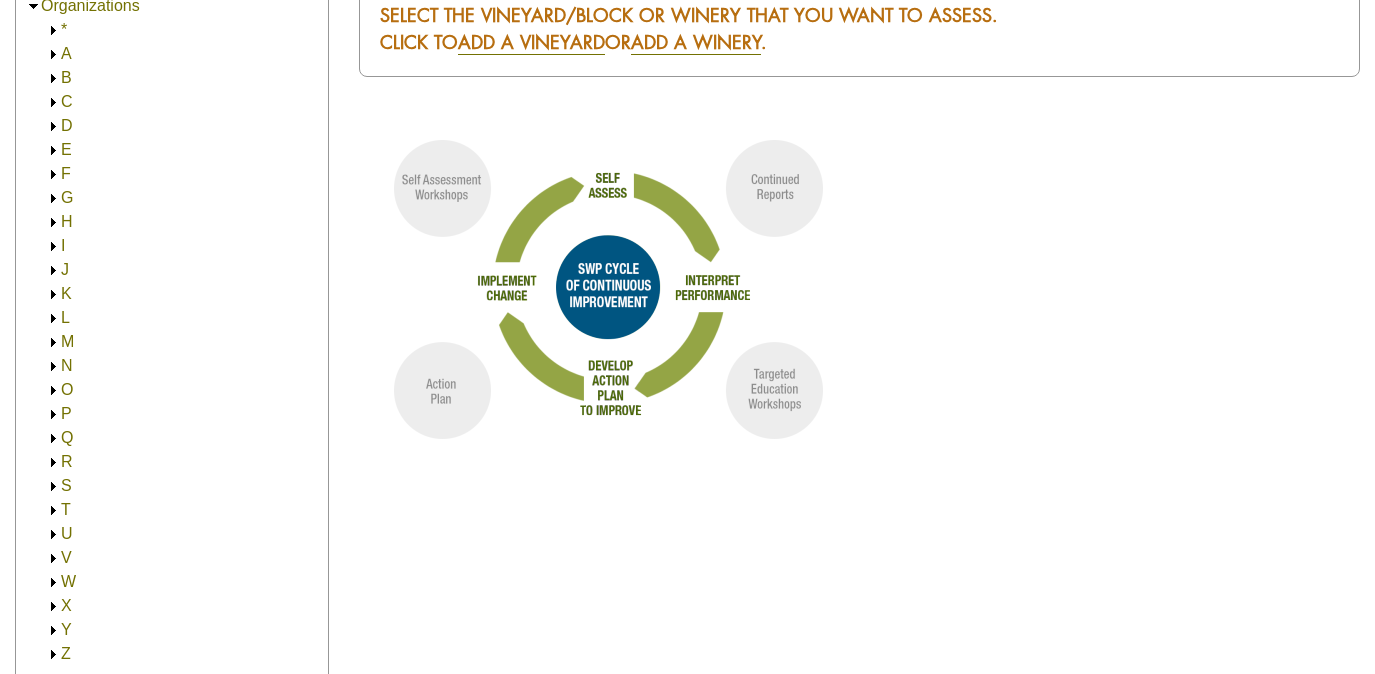 click 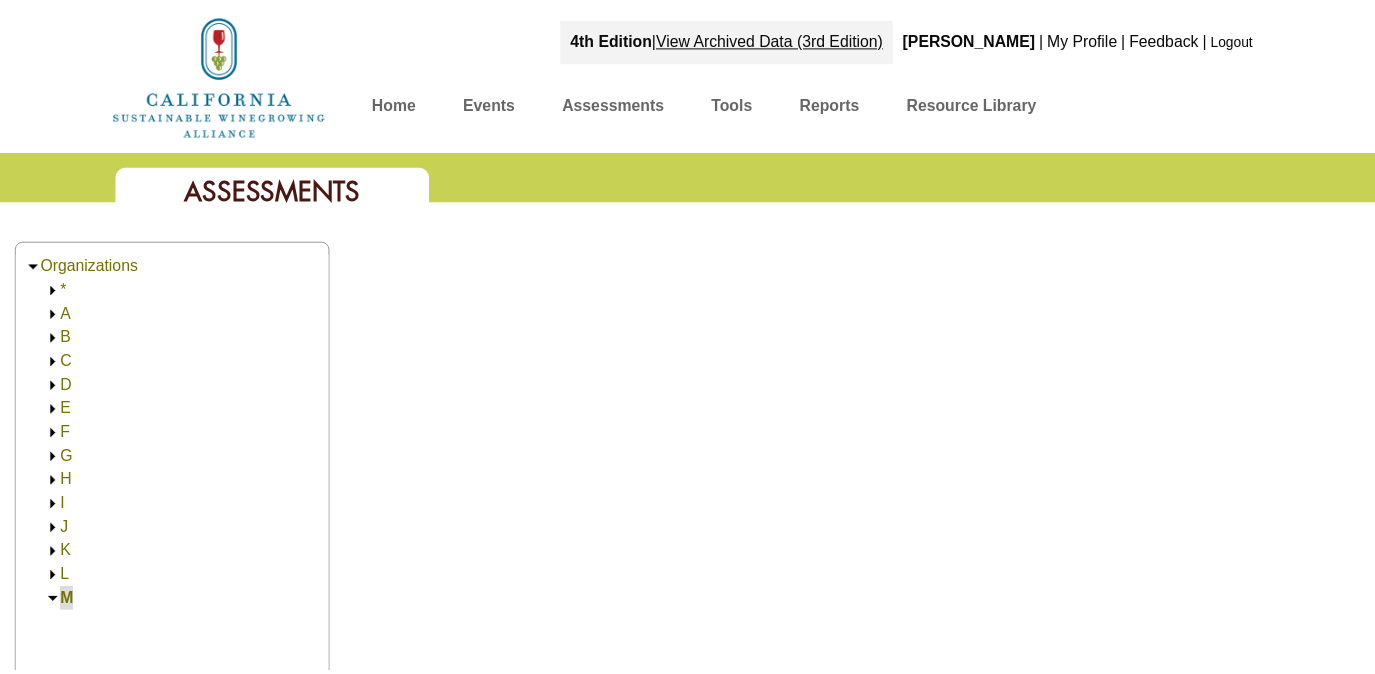 scroll, scrollTop: 259, scrollLeft: 0, axis: vertical 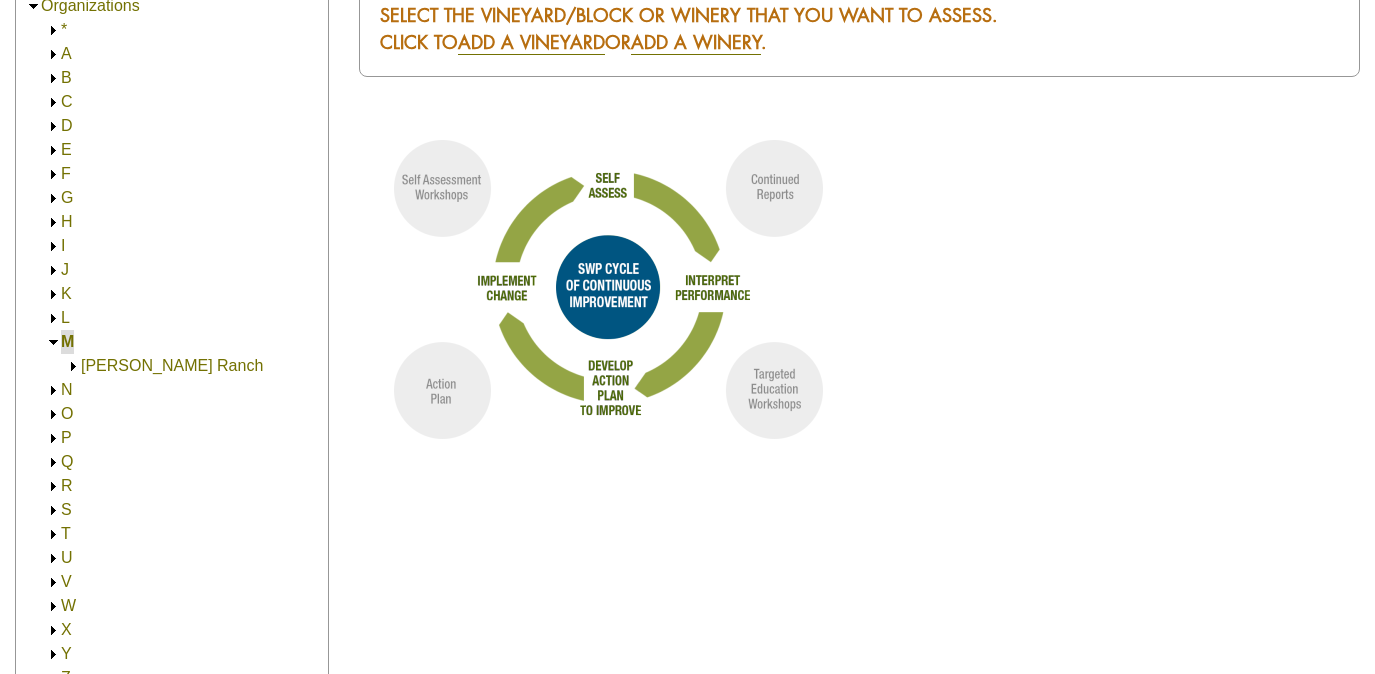 click on "[PERSON_NAME] Ranch" 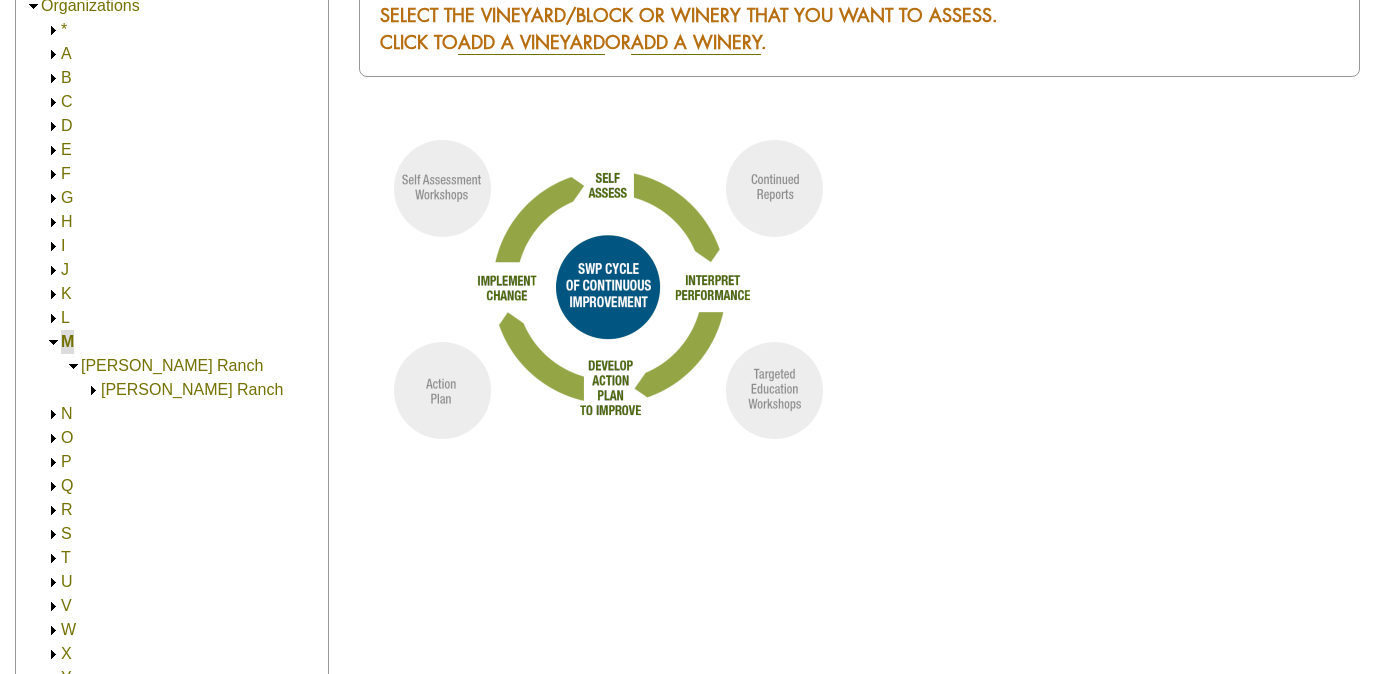 click on "[PERSON_NAME] Ranch" 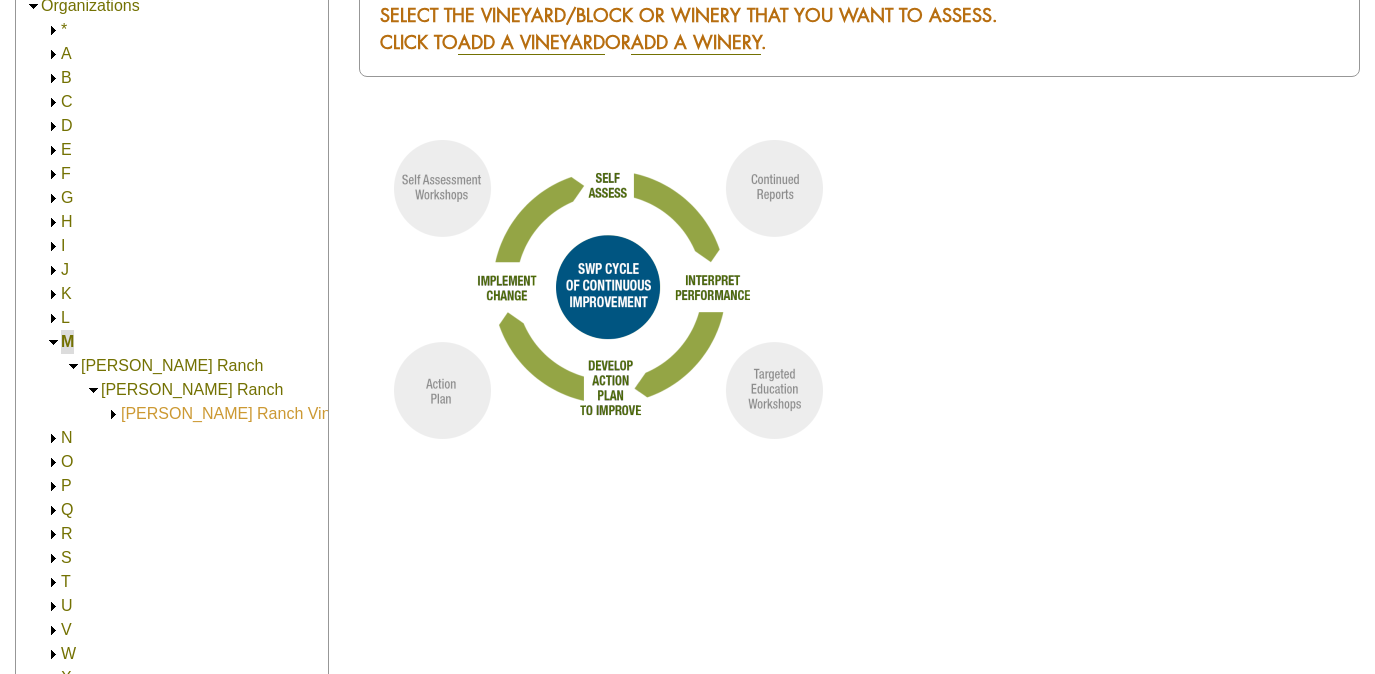 click on "[PERSON_NAME] Ranch Vineyards (98.00)" at bounding box center (277, 413) 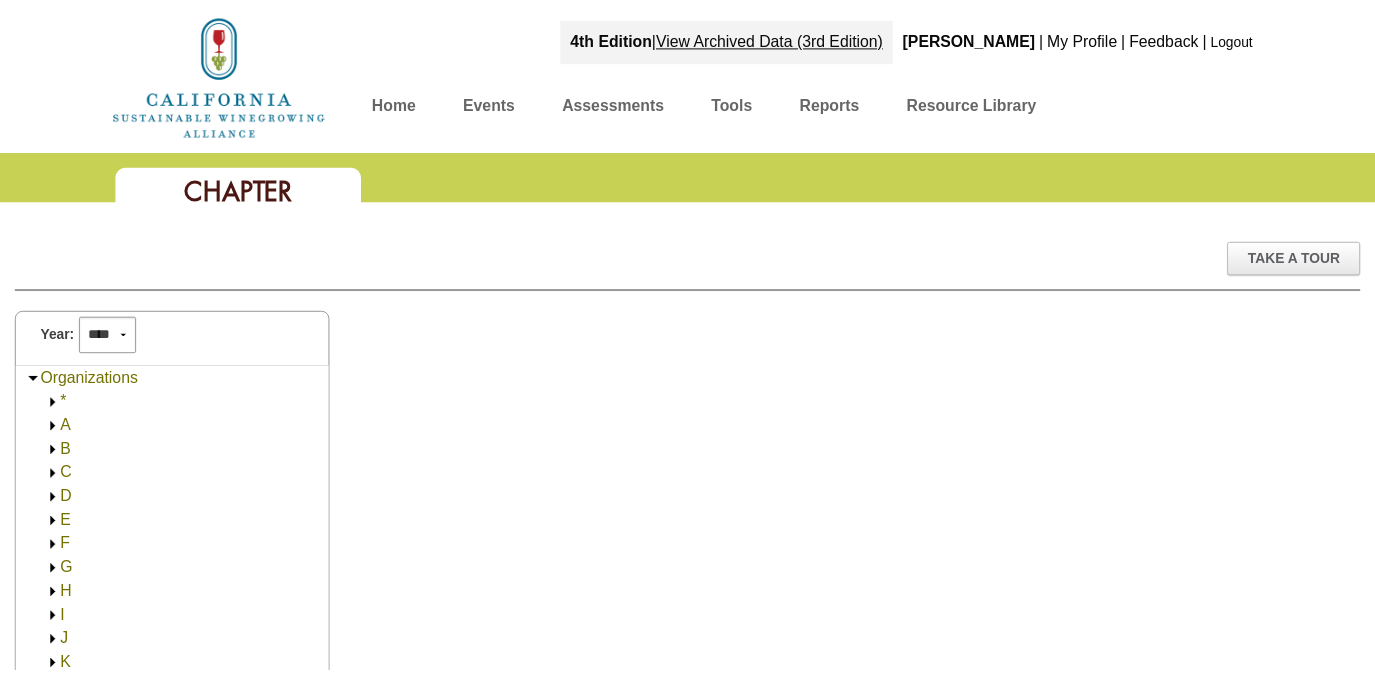 scroll, scrollTop: 0, scrollLeft: 0, axis: both 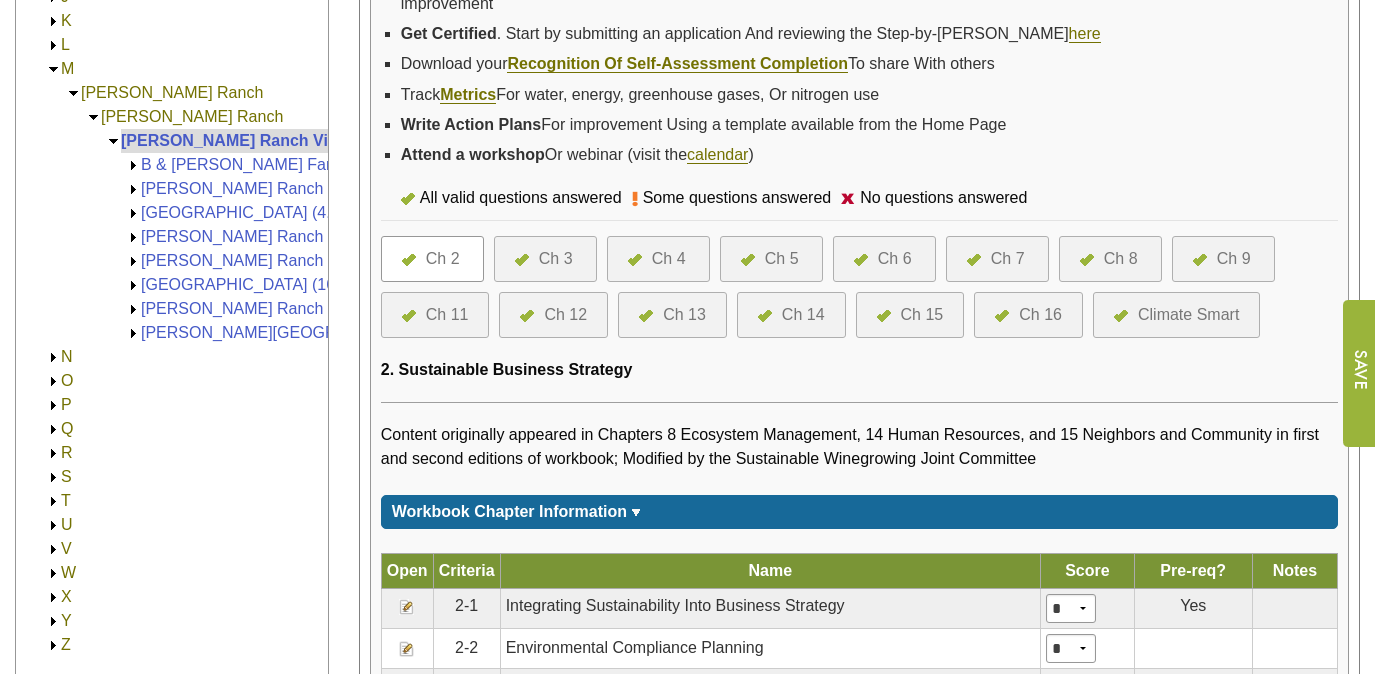click on "Ch 4" at bounding box center (669, 259) 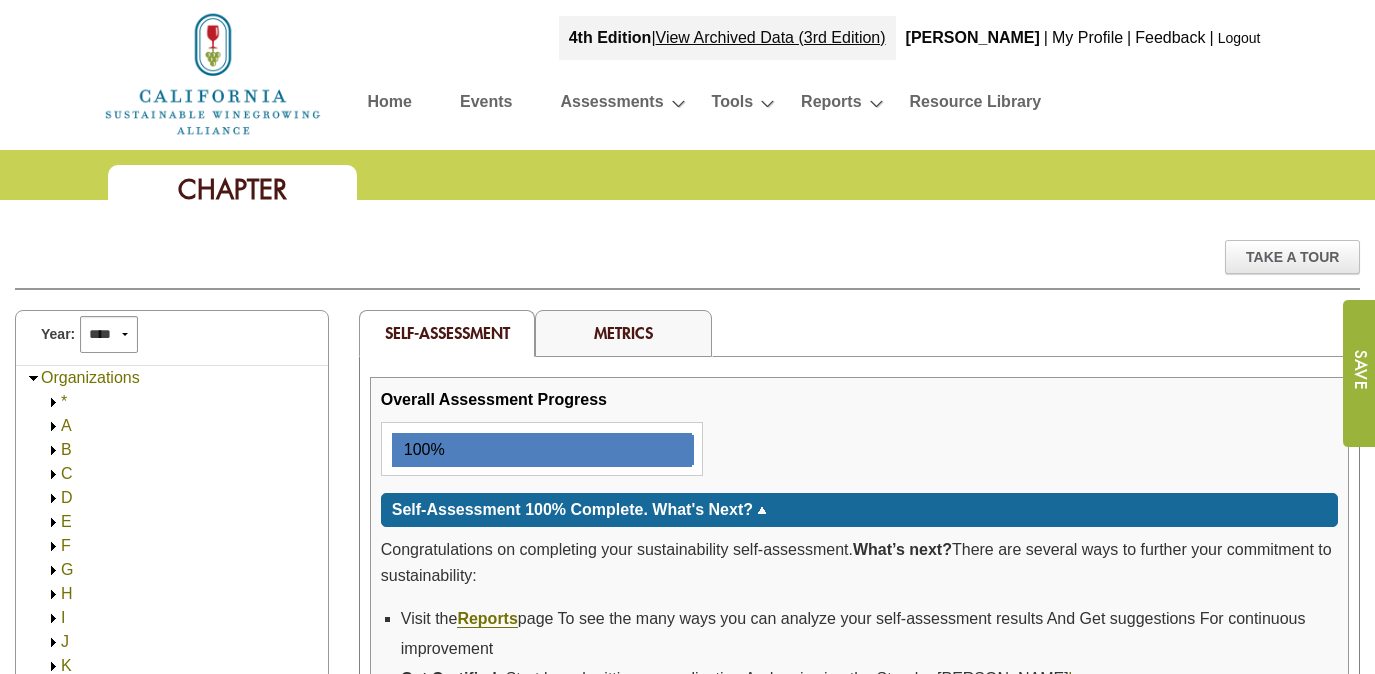 scroll, scrollTop: 0, scrollLeft: 0, axis: both 